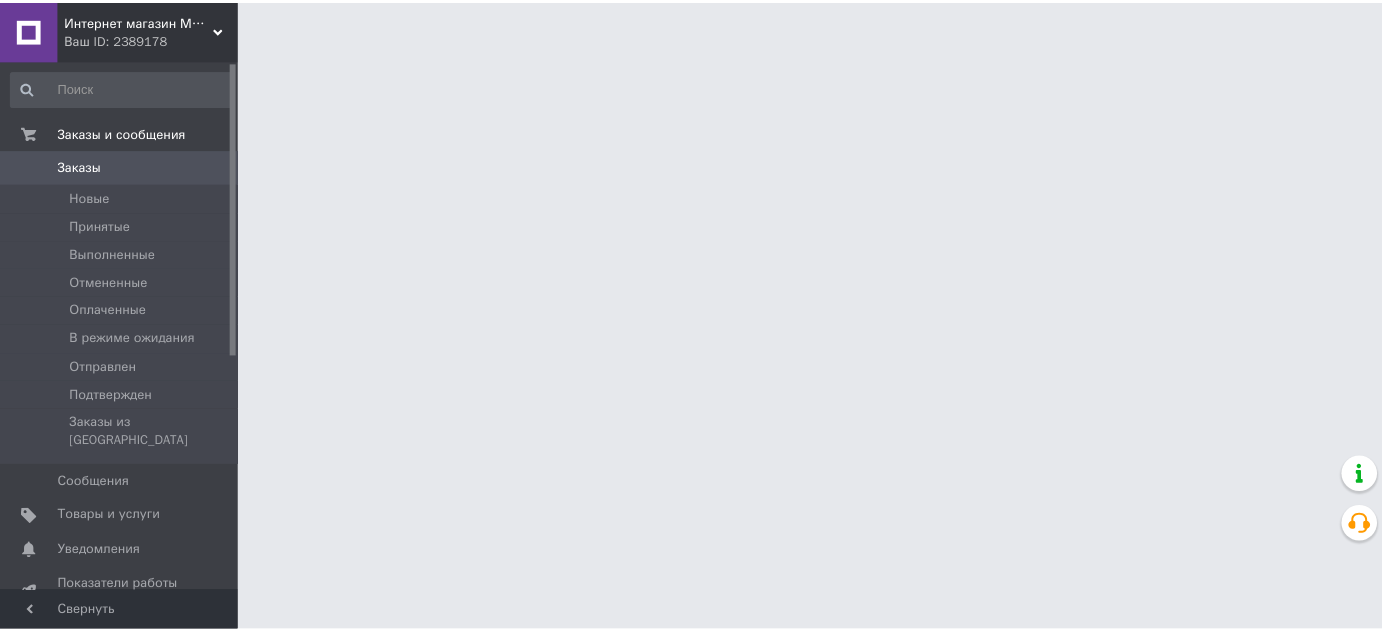 scroll, scrollTop: 0, scrollLeft: 0, axis: both 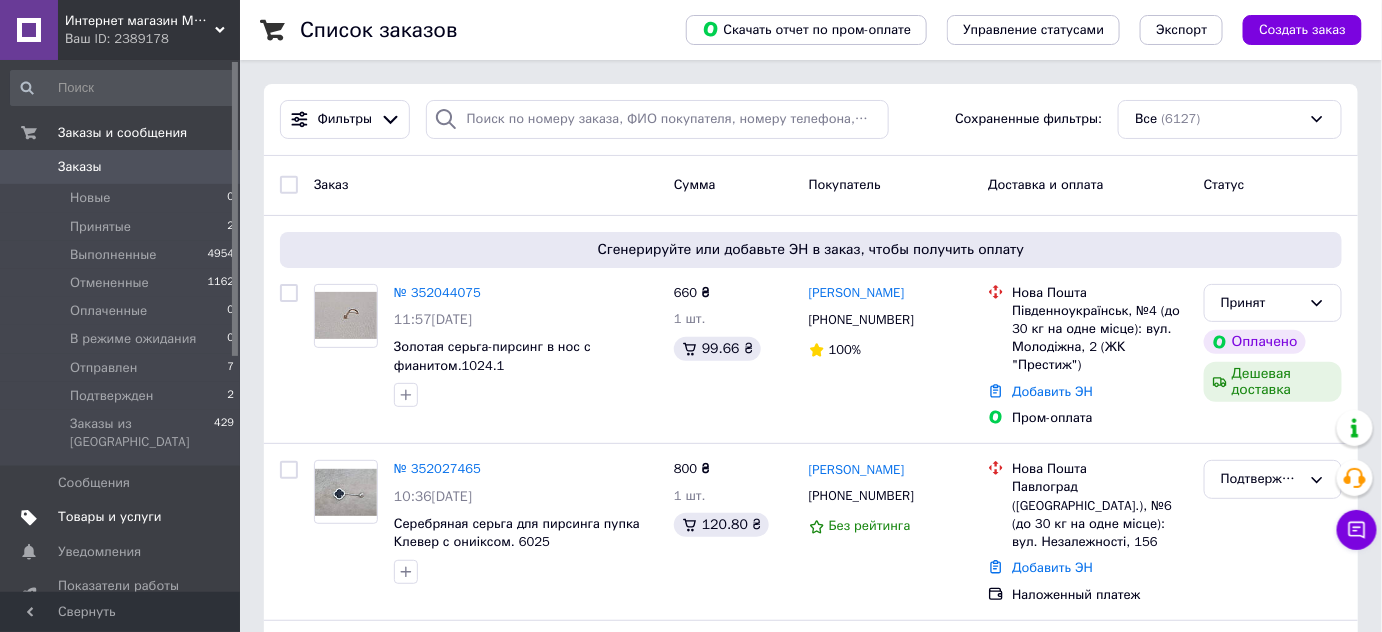 click on "Товары и услуги" at bounding box center (110, 517) 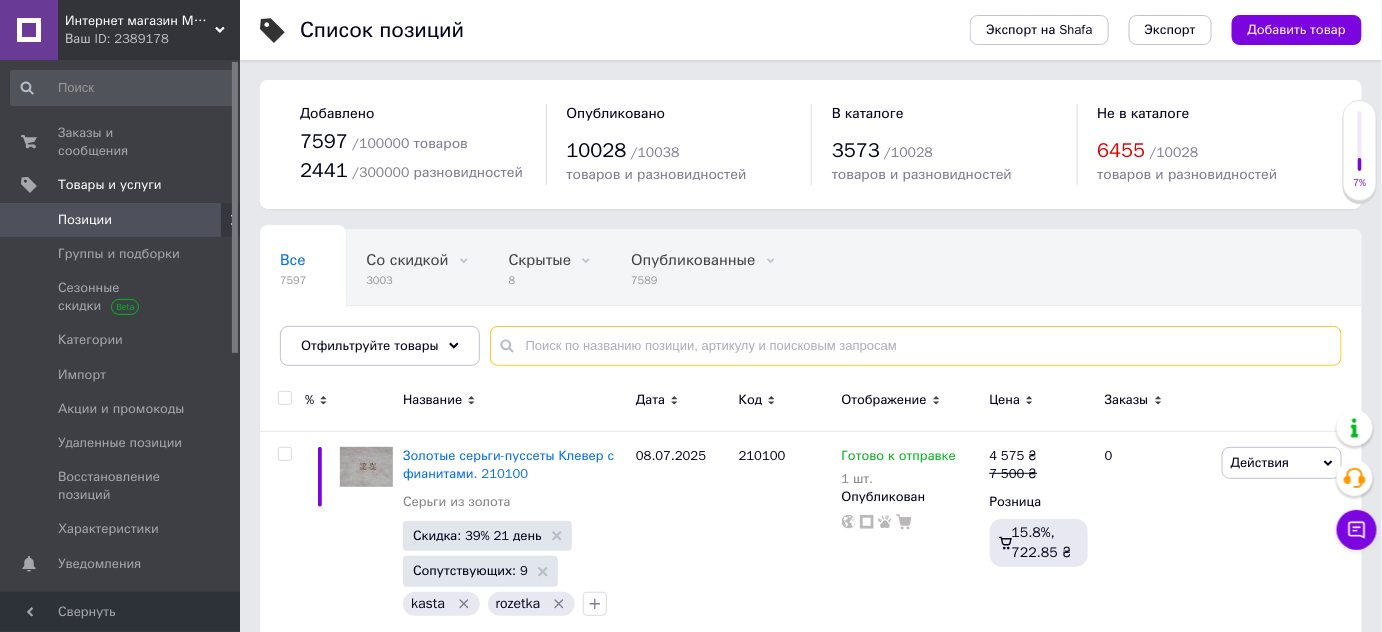 click at bounding box center (916, 346) 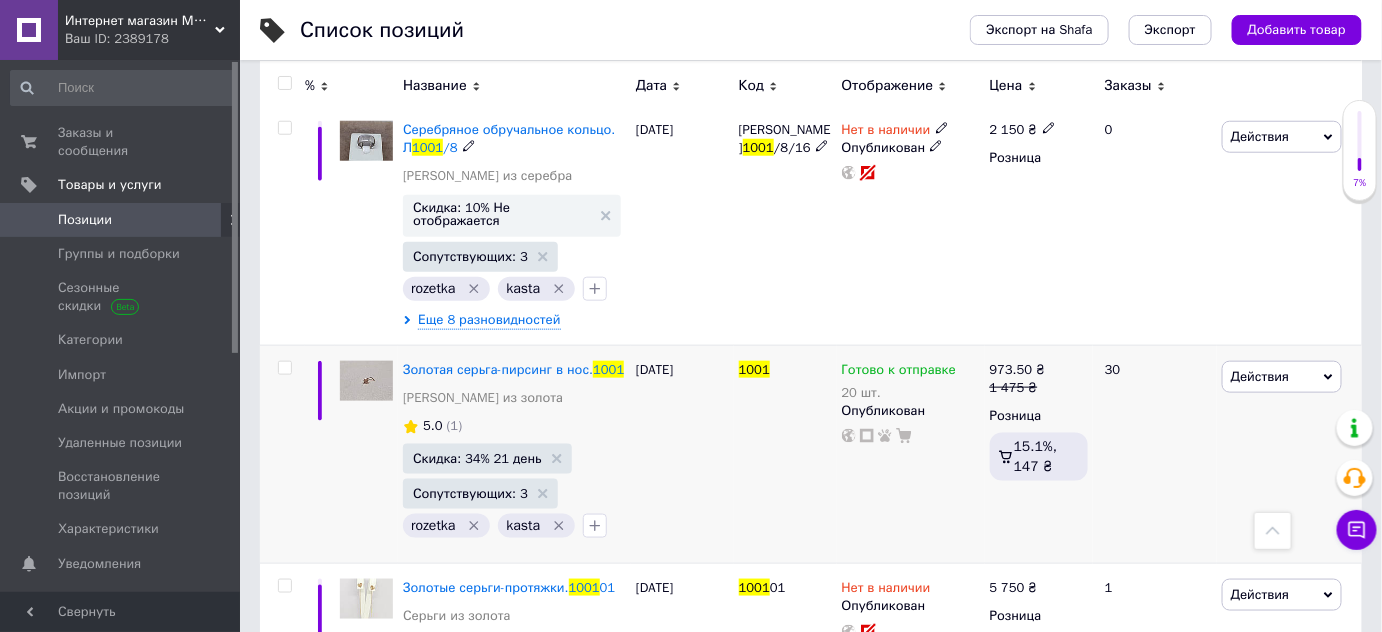 scroll, scrollTop: 573, scrollLeft: 0, axis: vertical 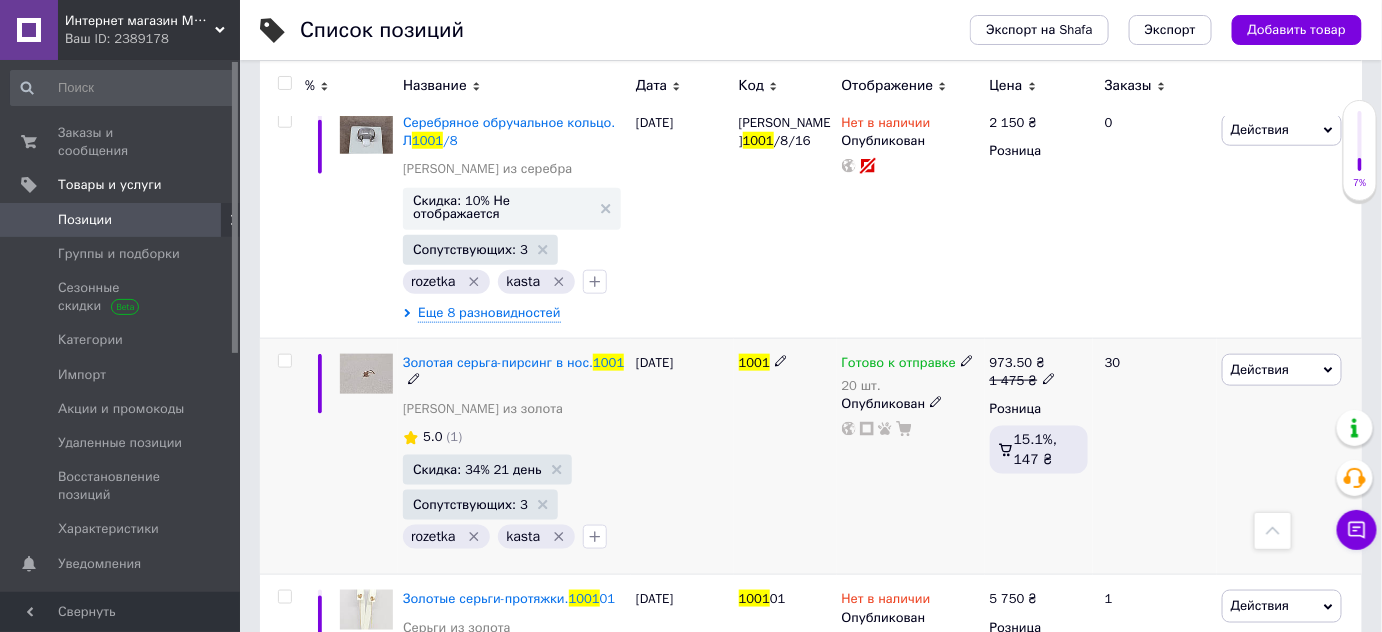 type on "1001" 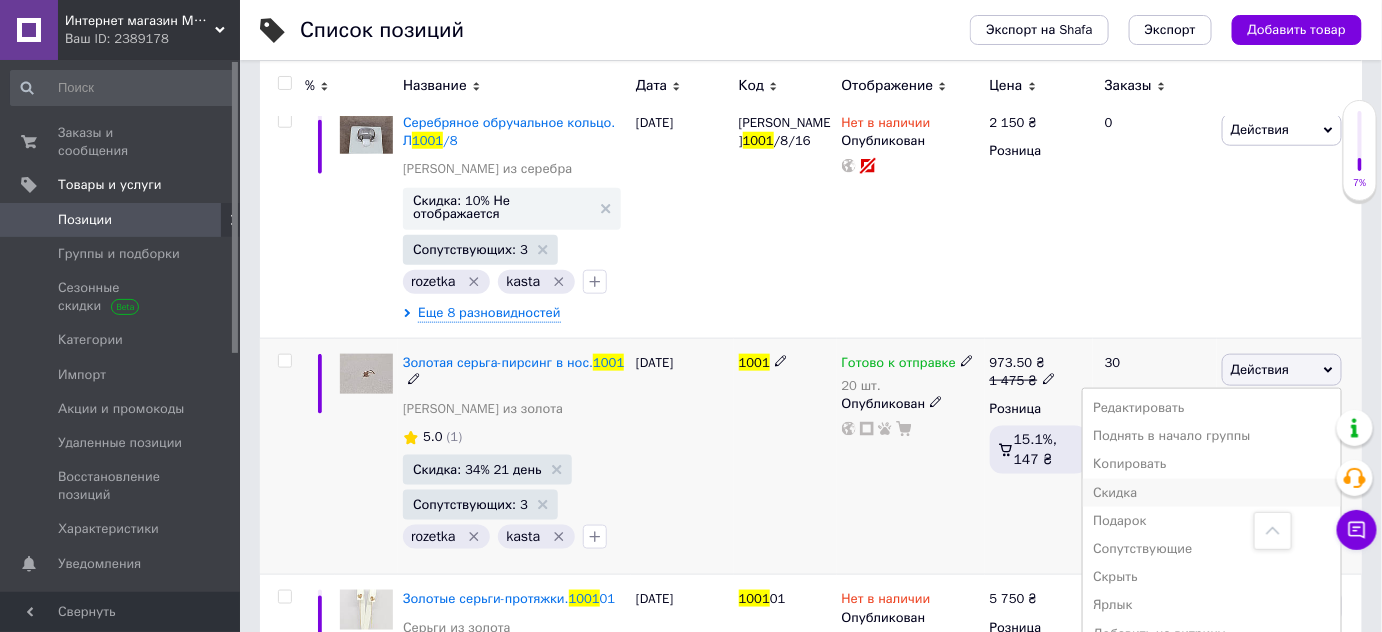 click on "Скидка" at bounding box center [1212, 493] 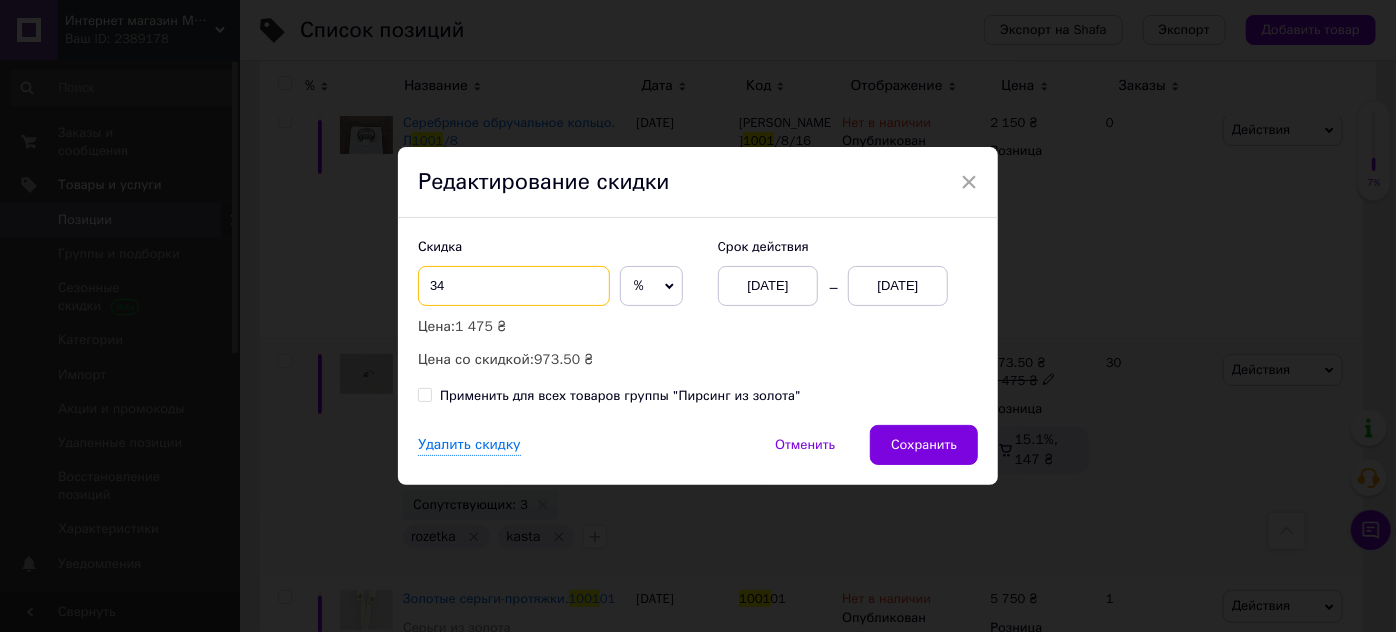 click on "34" at bounding box center [514, 286] 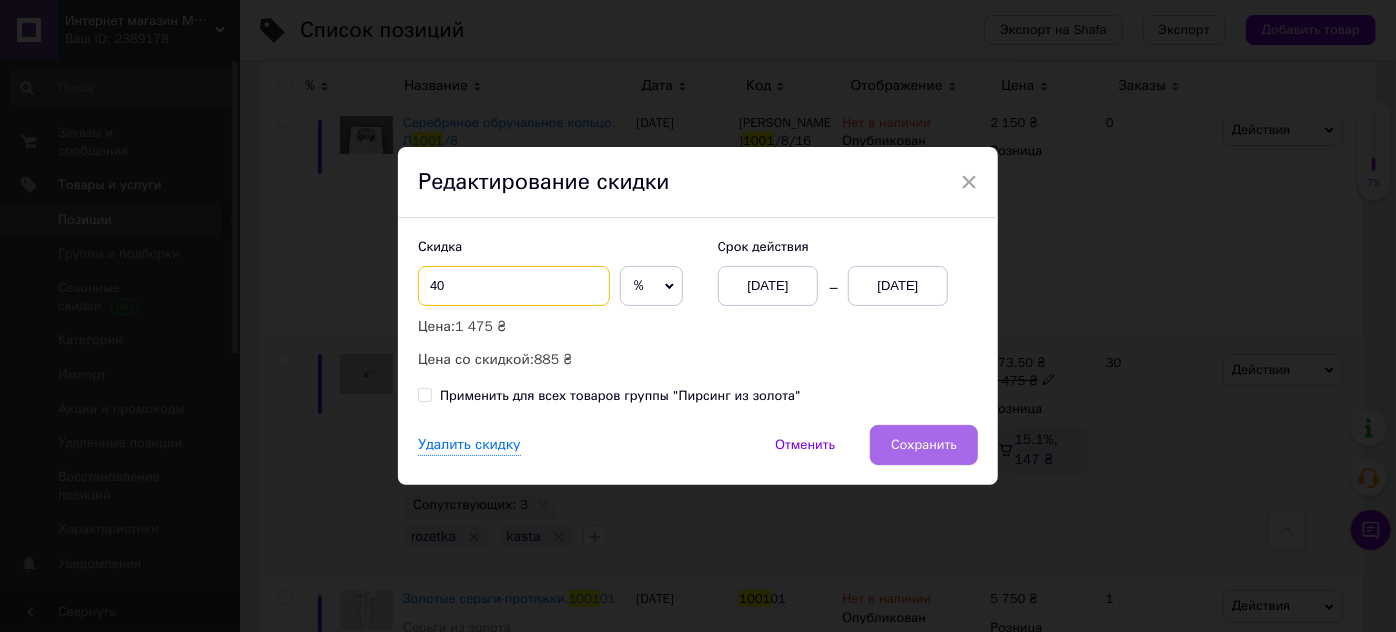 type on "40" 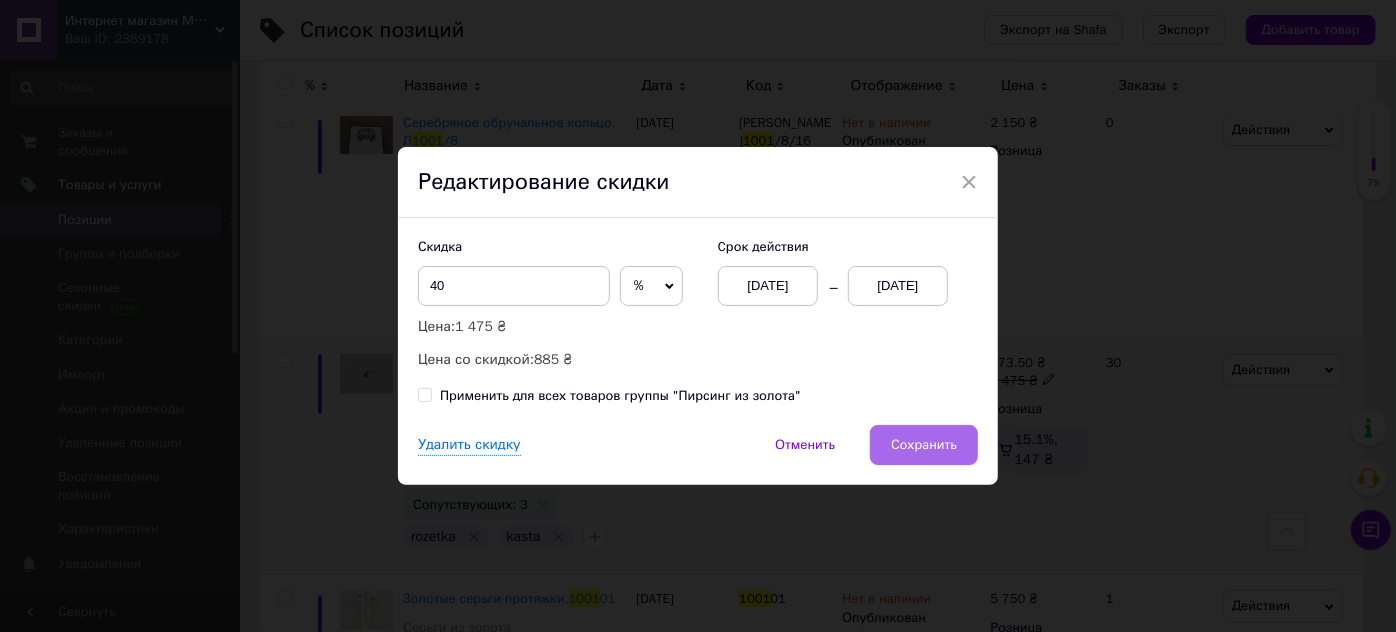 click on "Сохранить" at bounding box center (924, 445) 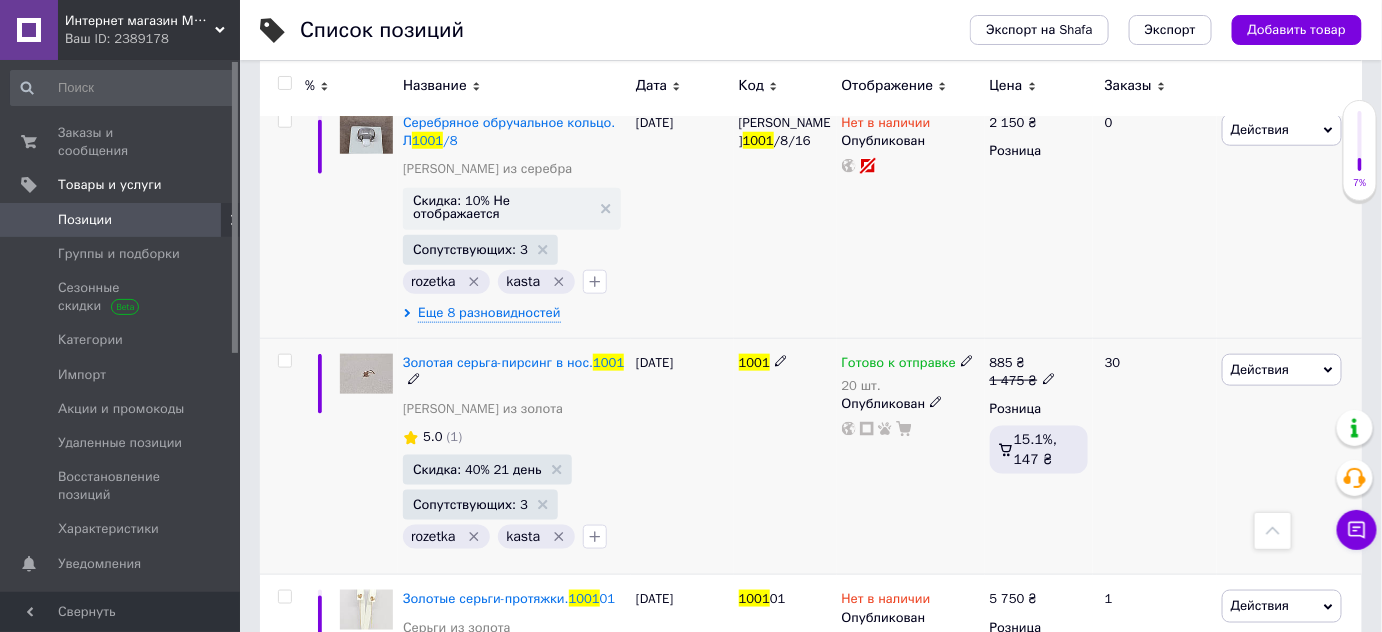 drag, startPoint x: 925, startPoint y: 443, endPoint x: 889, endPoint y: 303, distance: 144.55449 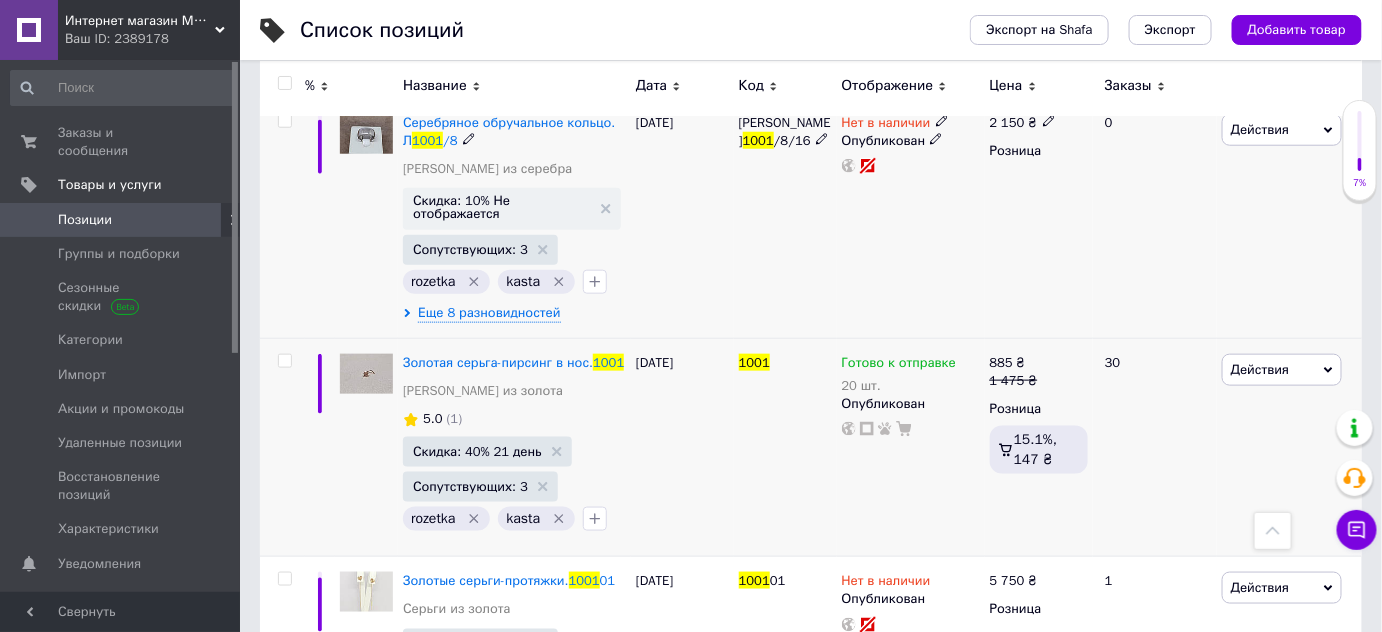 scroll, scrollTop: 0, scrollLeft: 0, axis: both 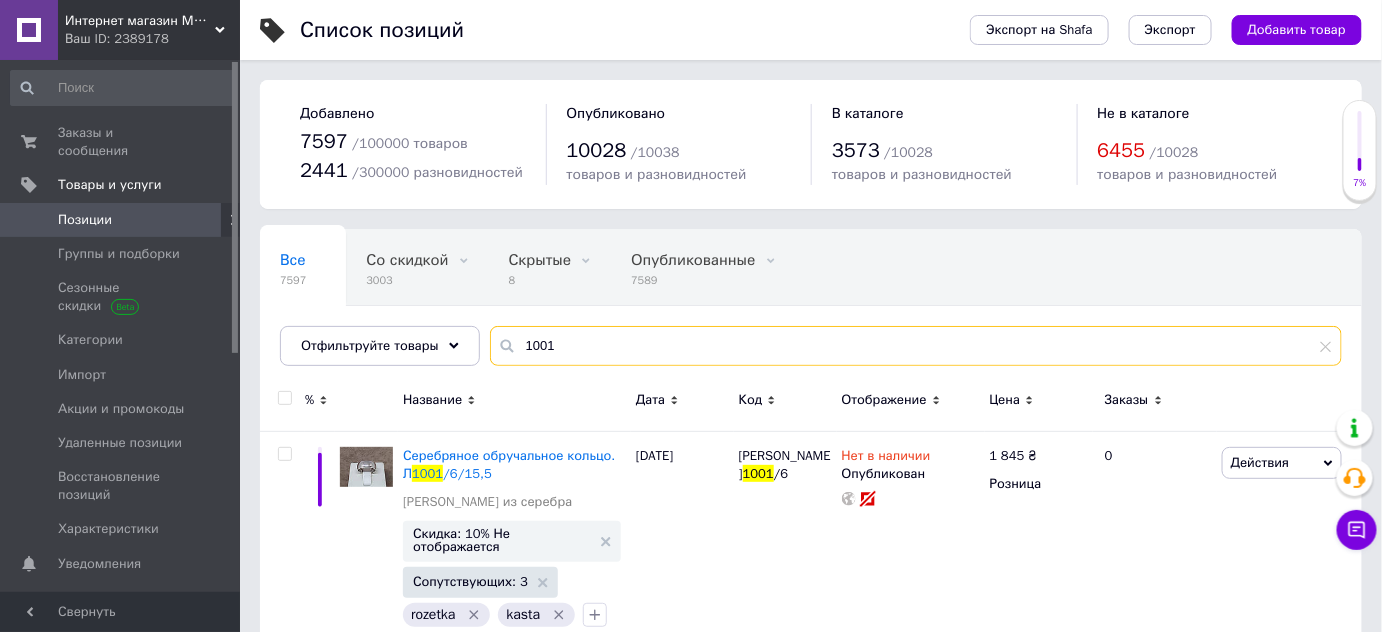 click on "1001" at bounding box center (916, 346) 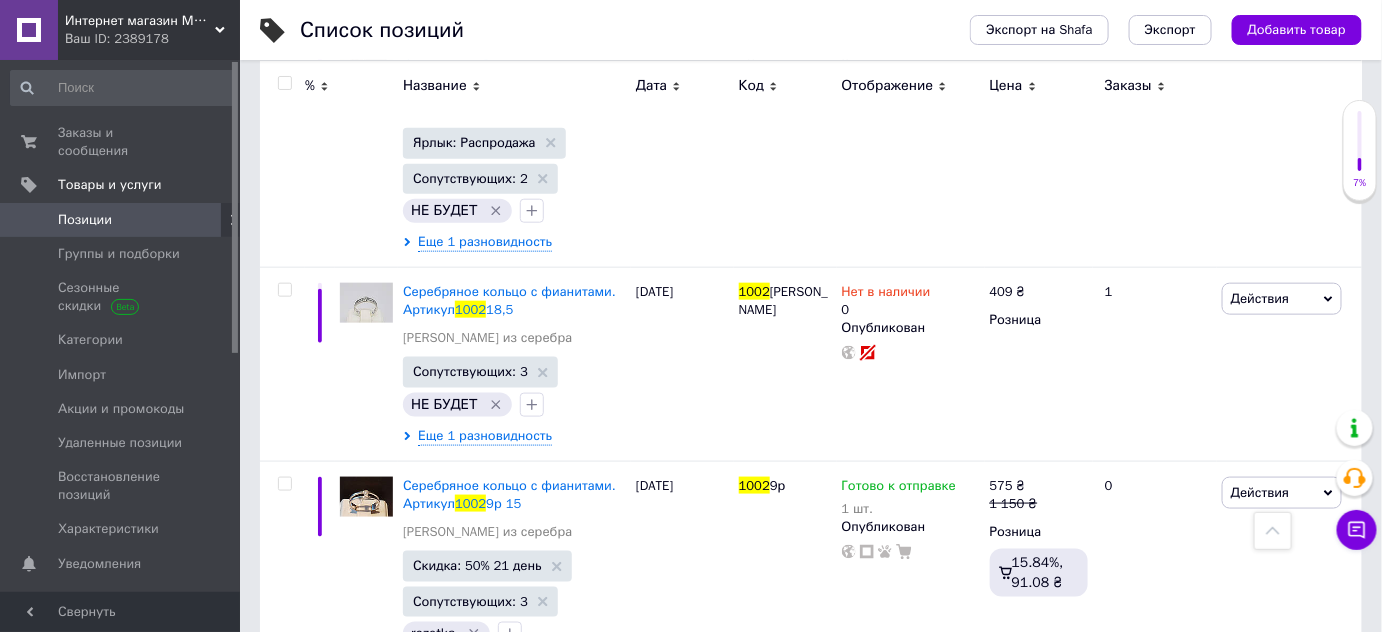scroll, scrollTop: 909, scrollLeft: 0, axis: vertical 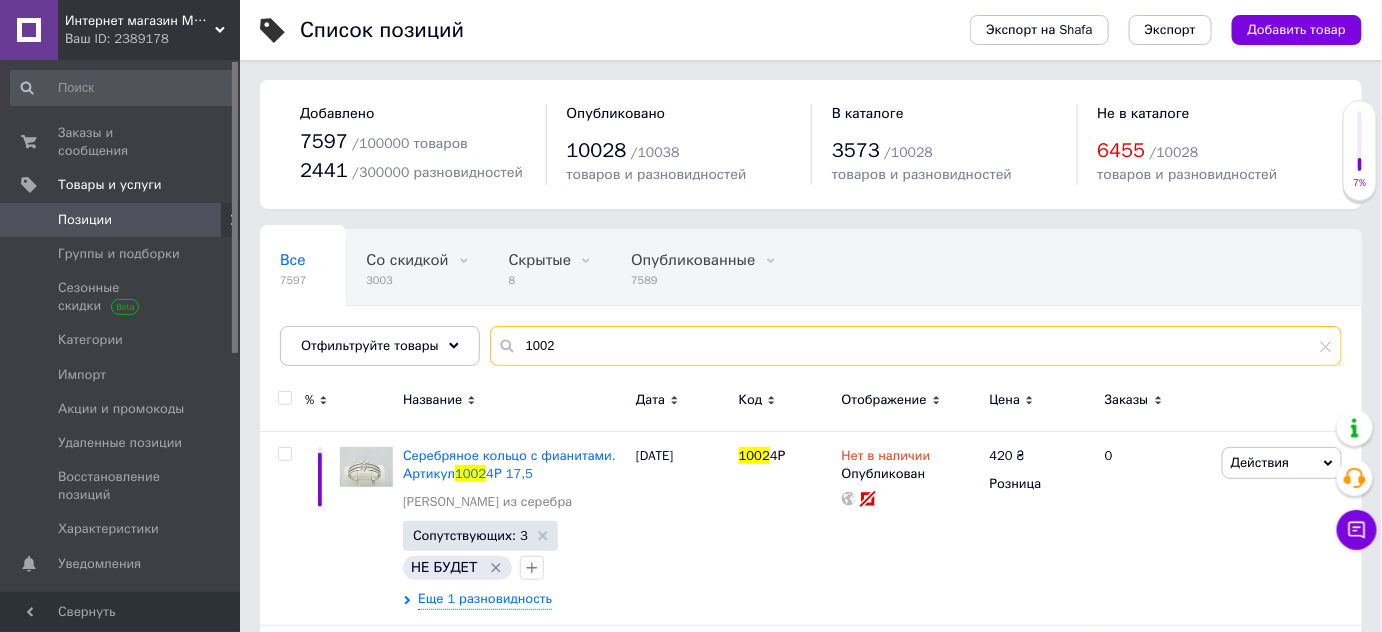 click on "1002" at bounding box center [916, 346] 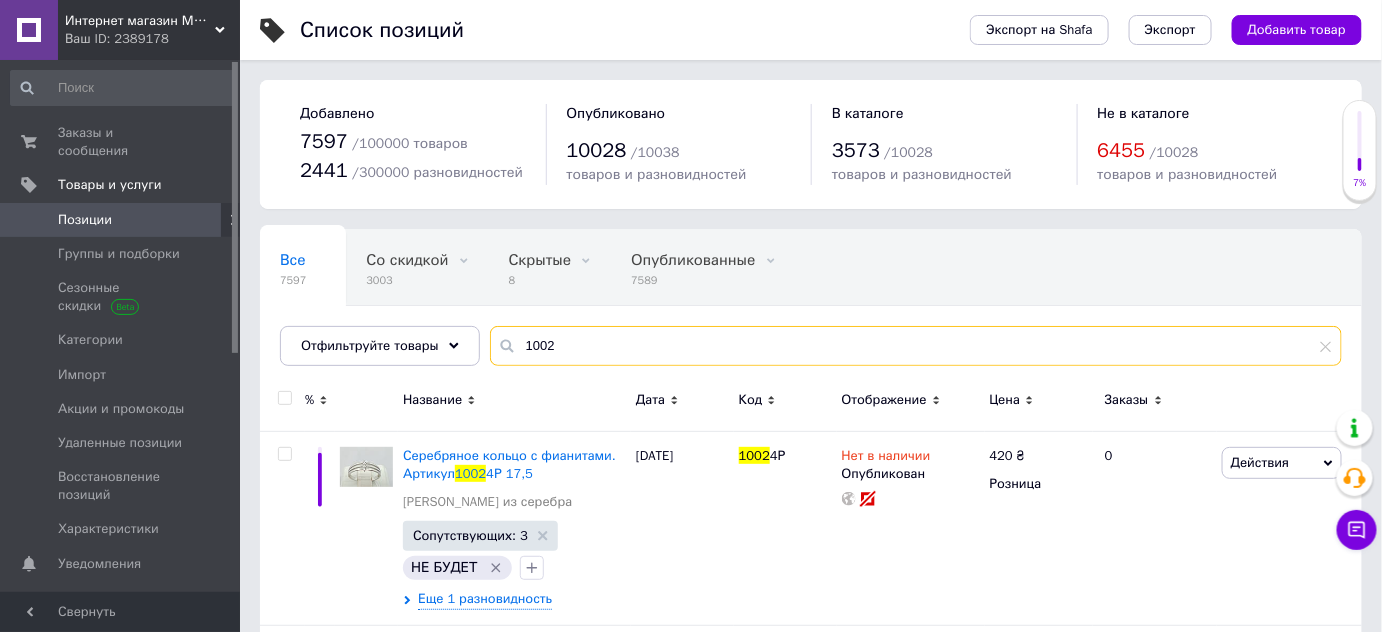 paste on "122443Р_Б" 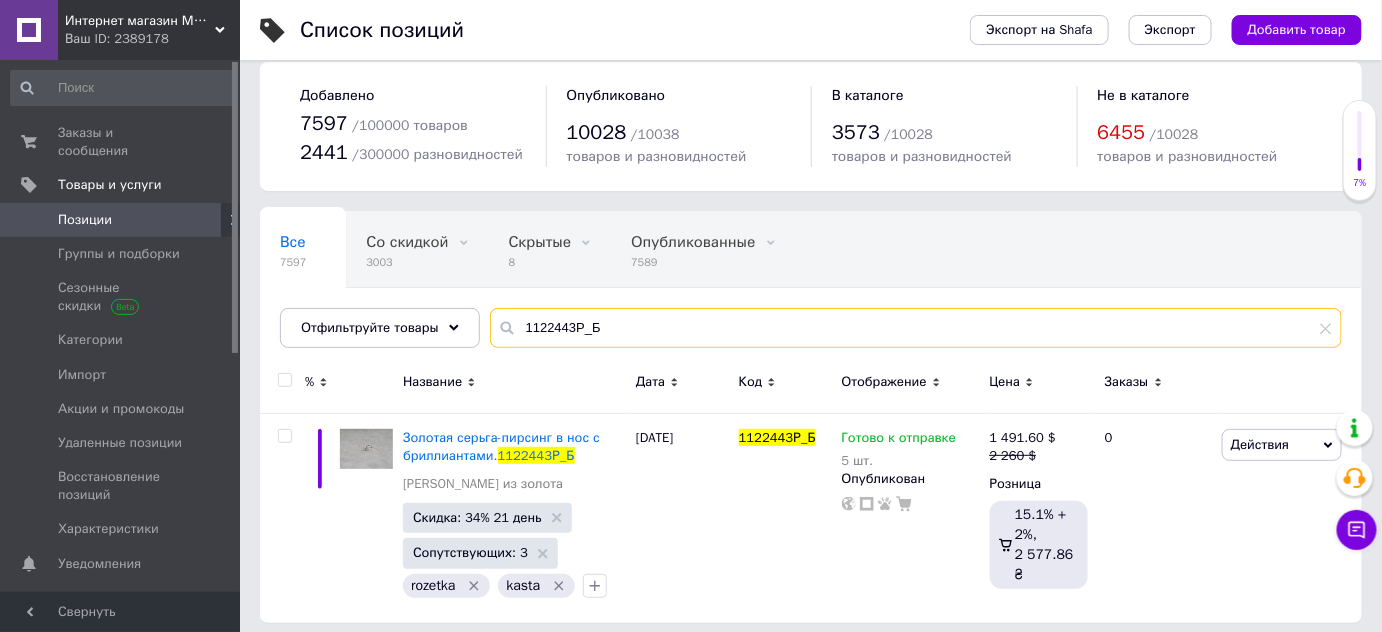 scroll, scrollTop: 27, scrollLeft: 0, axis: vertical 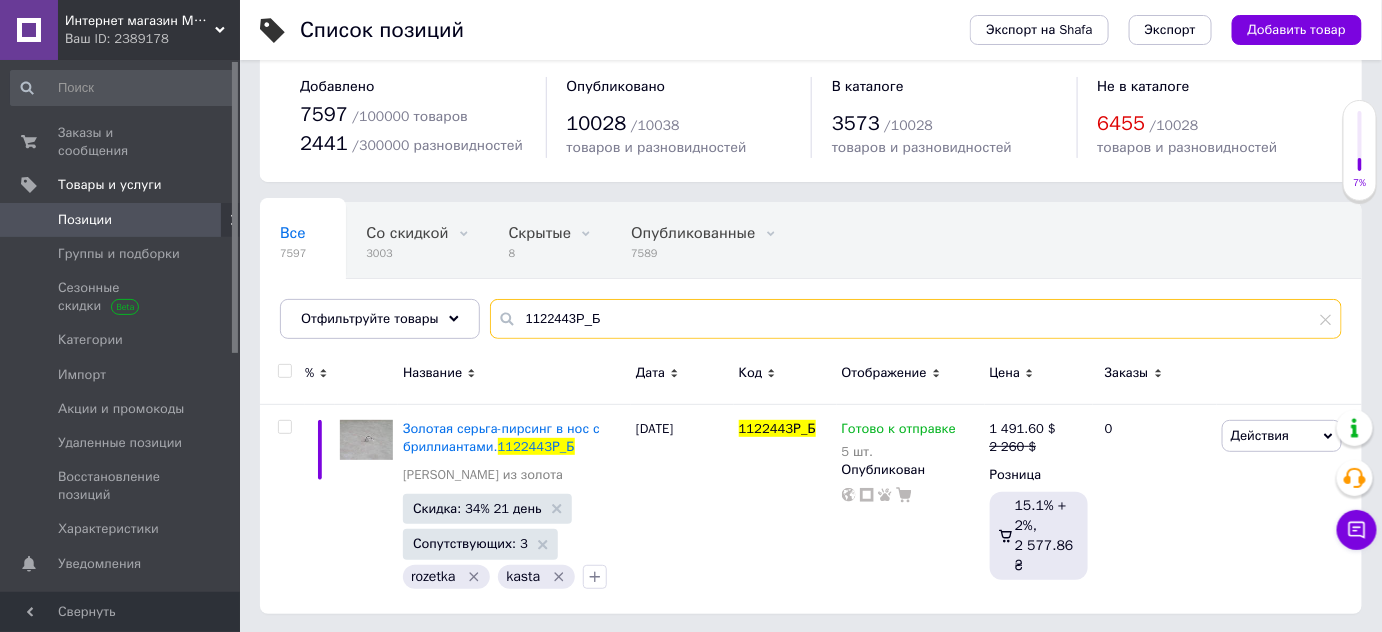 type on "1122443Р_Б" 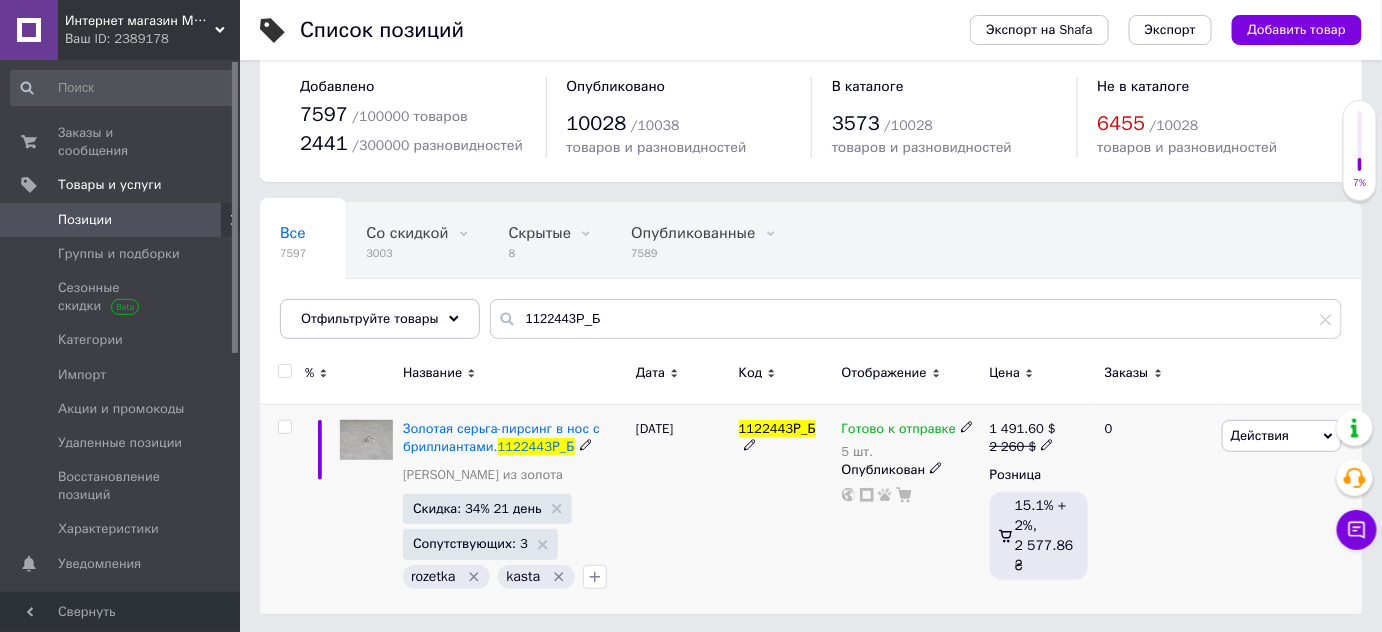 click 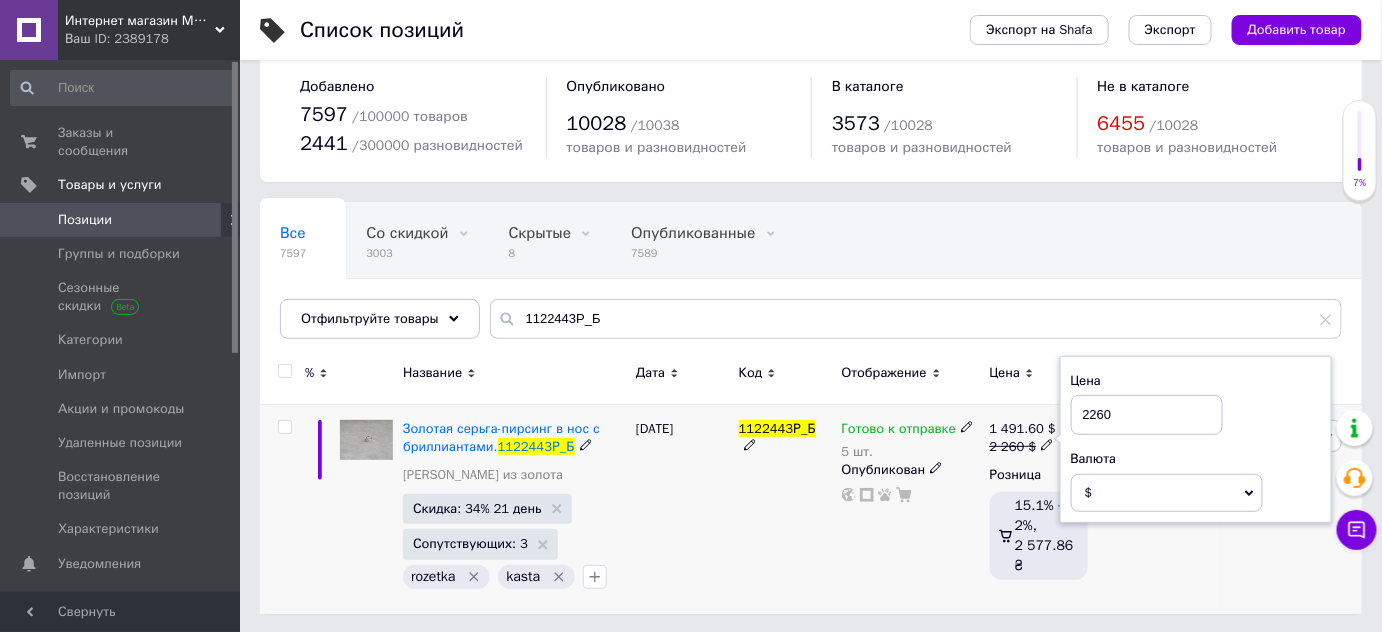click on "2260" at bounding box center (1147, 415) 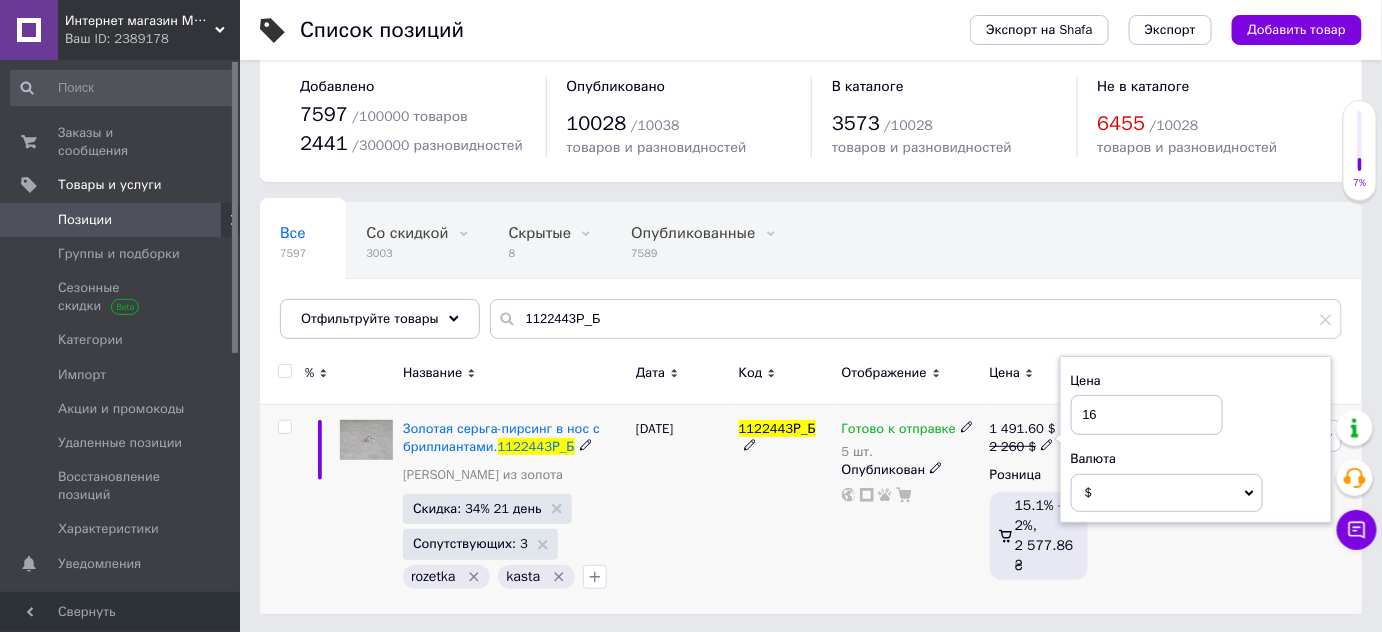type on "160" 